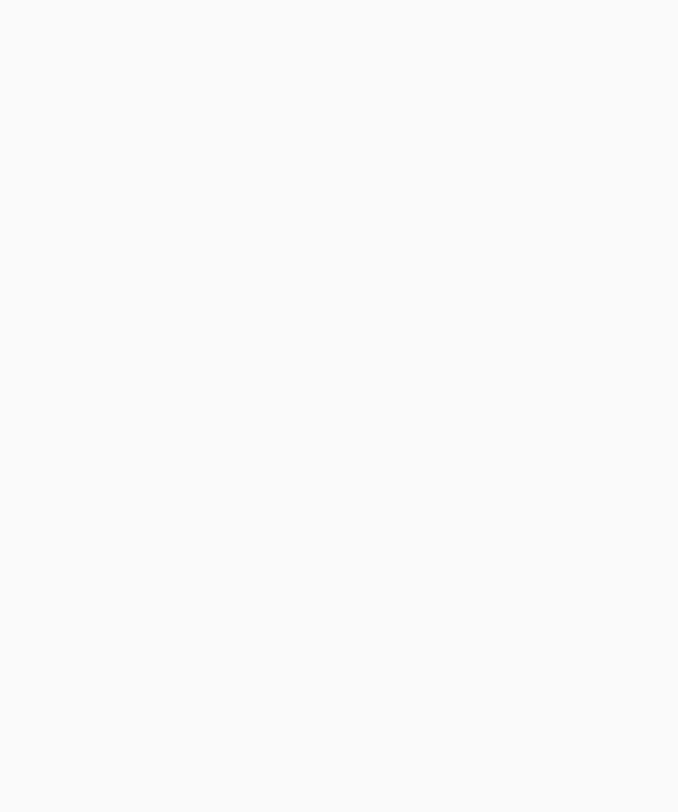 scroll, scrollTop: 0, scrollLeft: 0, axis: both 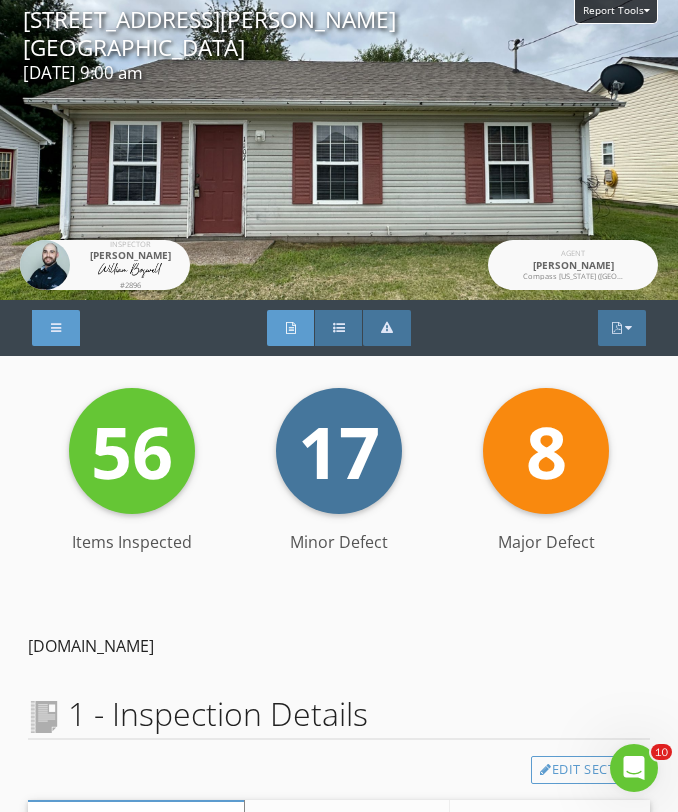 click at bounding box center [56, 328] 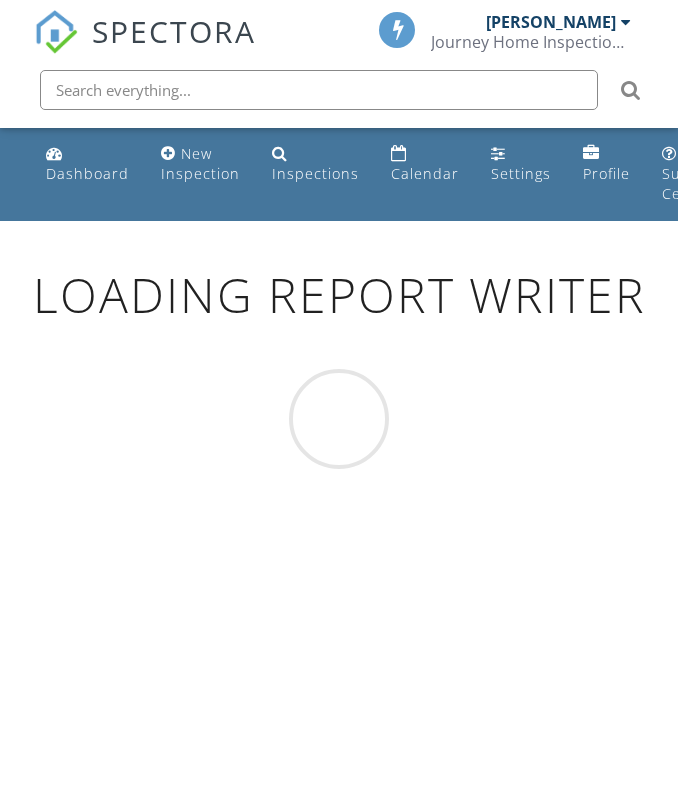 scroll, scrollTop: 0, scrollLeft: 0, axis: both 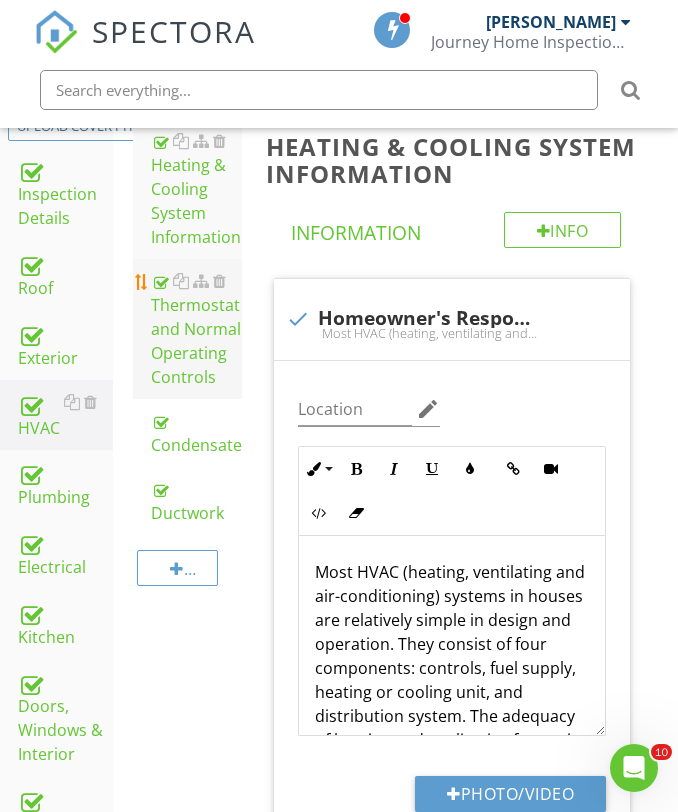 click on "Thermostat and Normal Operating Controls" at bounding box center [196, 329] 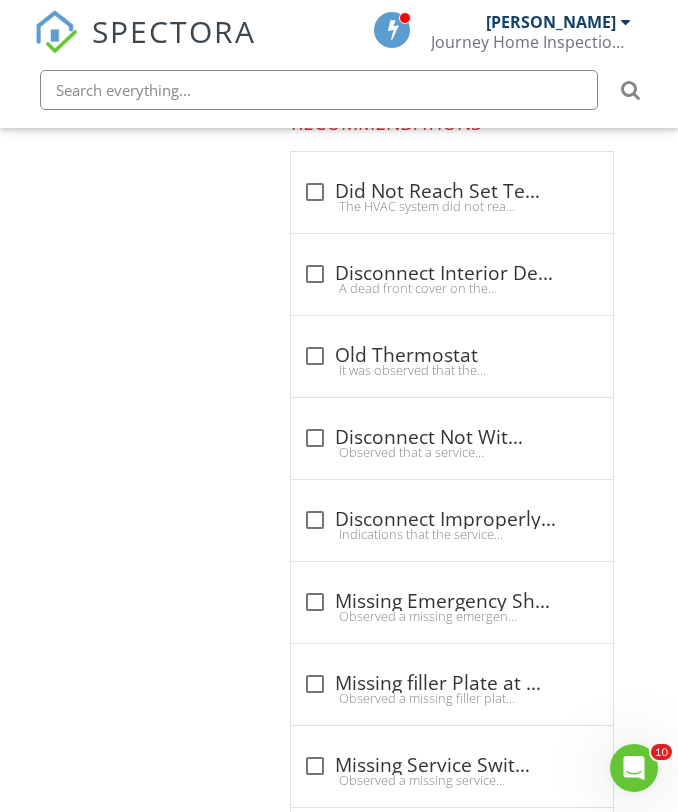 scroll, scrollTop: 2036, scrollLeft: 0, axis: vertical 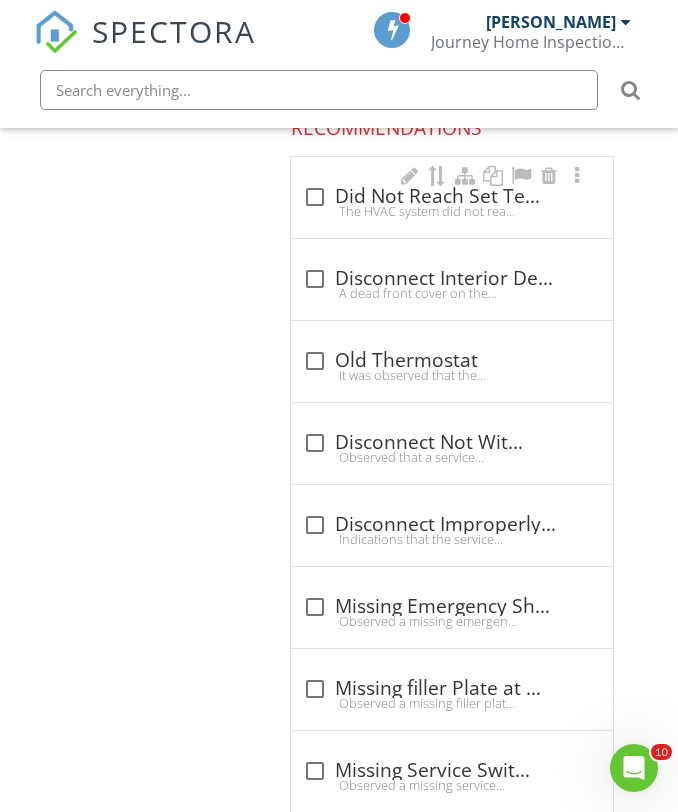 click at bounding box center [315, 197] 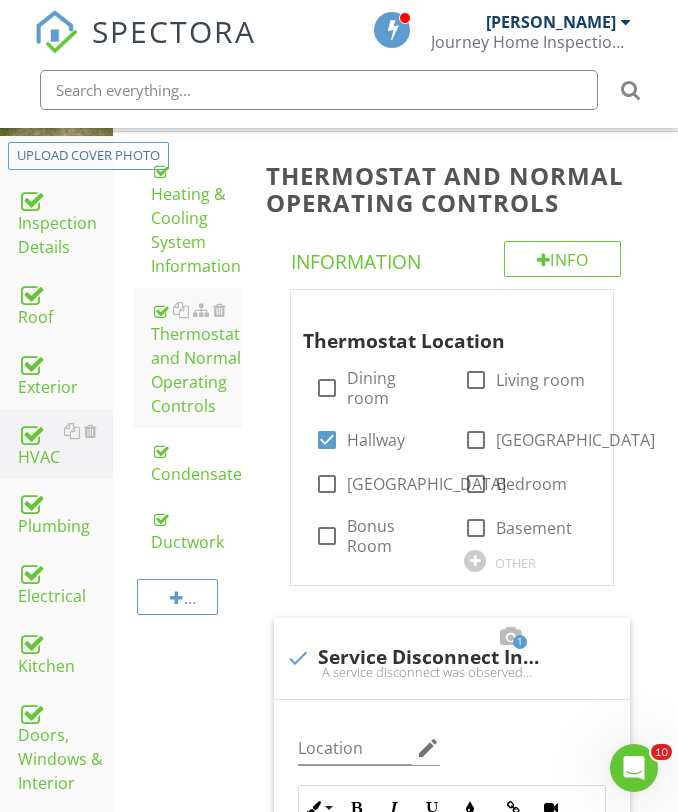 scroll, scrollTop: 287, scrollLeft: 0, axis: vertical 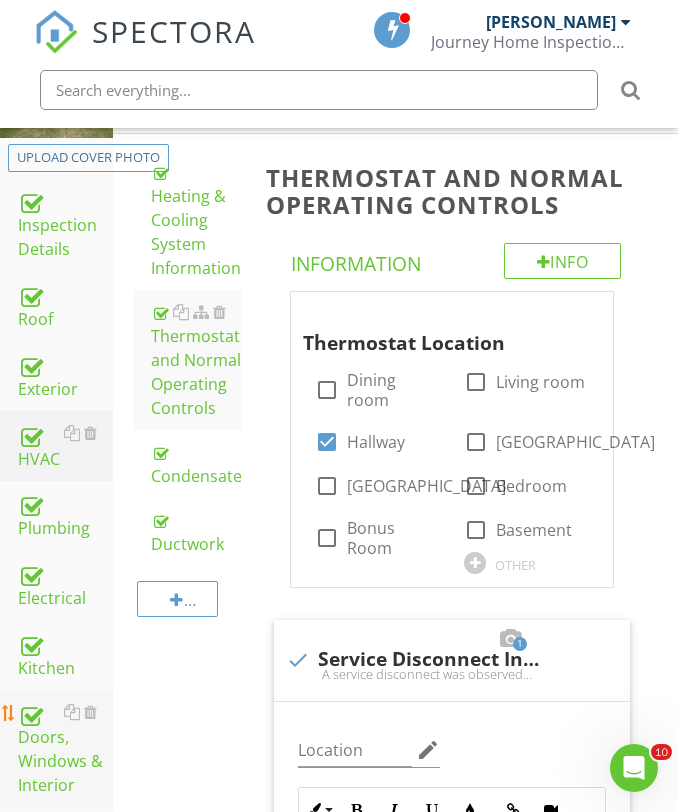 click on "Doors, Windows & Interior" at bounding box center [65, 749] 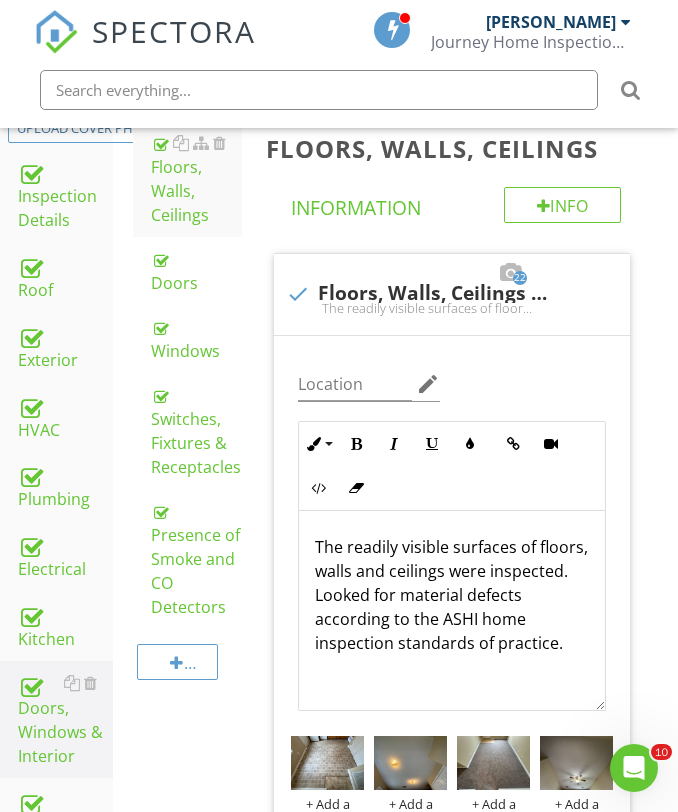 scroll, scrollTop: 315, scrollLeft: 0, axis: vertical 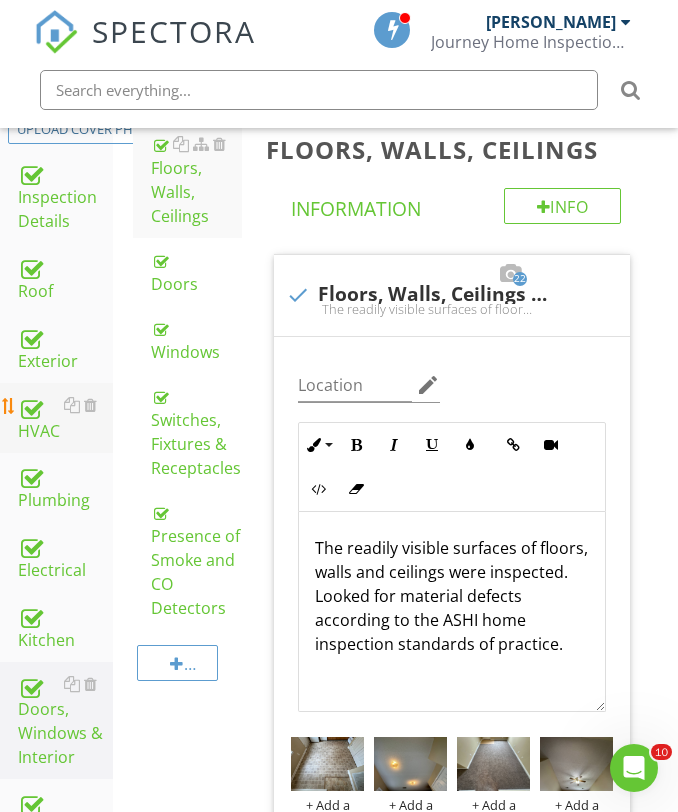 click on "HVAC" at bounding box center [65, 418] 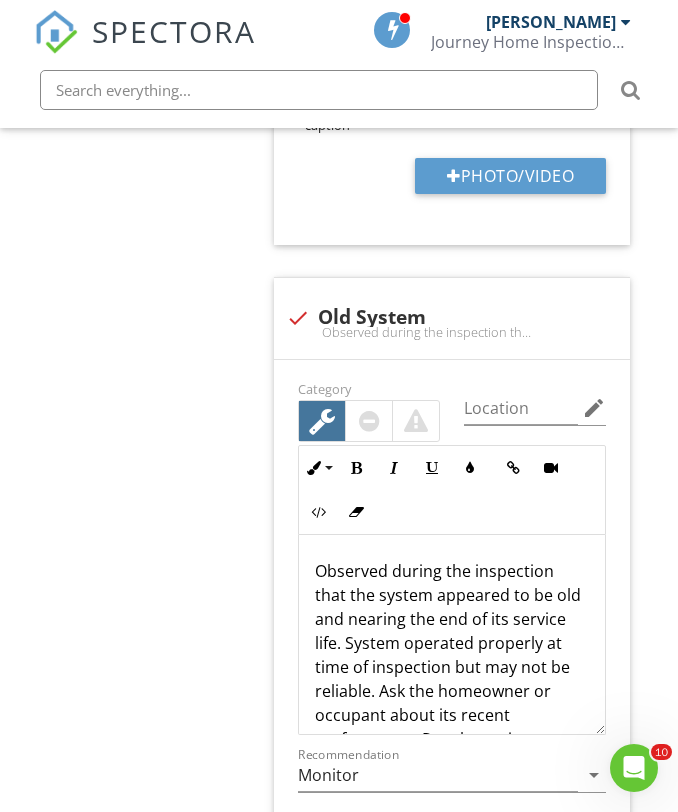 scroll, scrollTop: 10310, scrollLeft: 0, axis: vertical 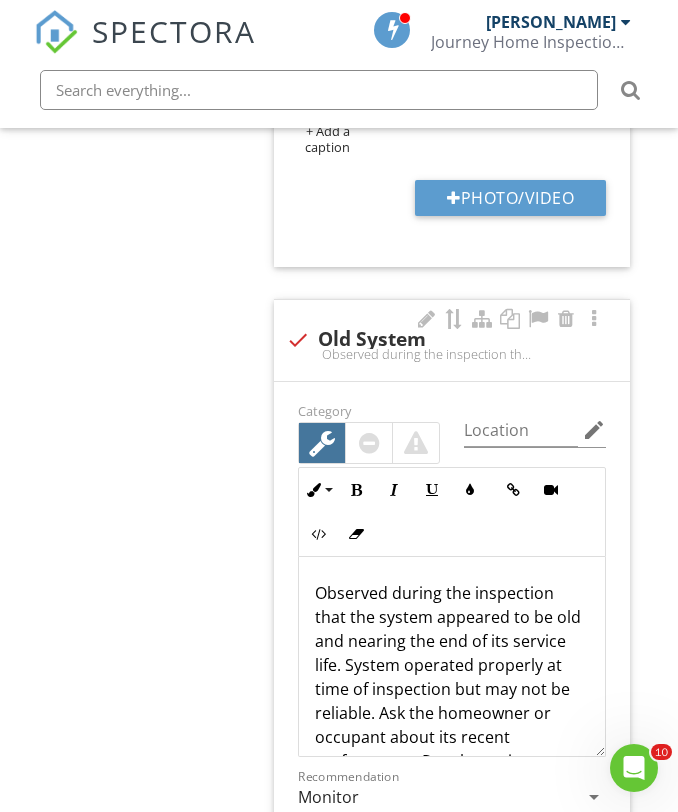 click at bounding box center [298, 340] 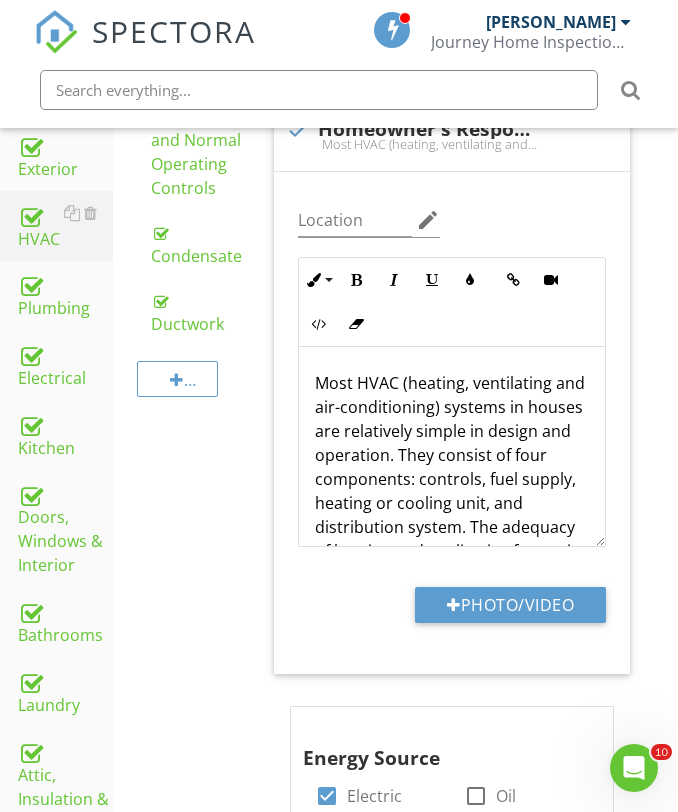 scroll, scrollTop: 0, scrollLeft: 0, axis: both 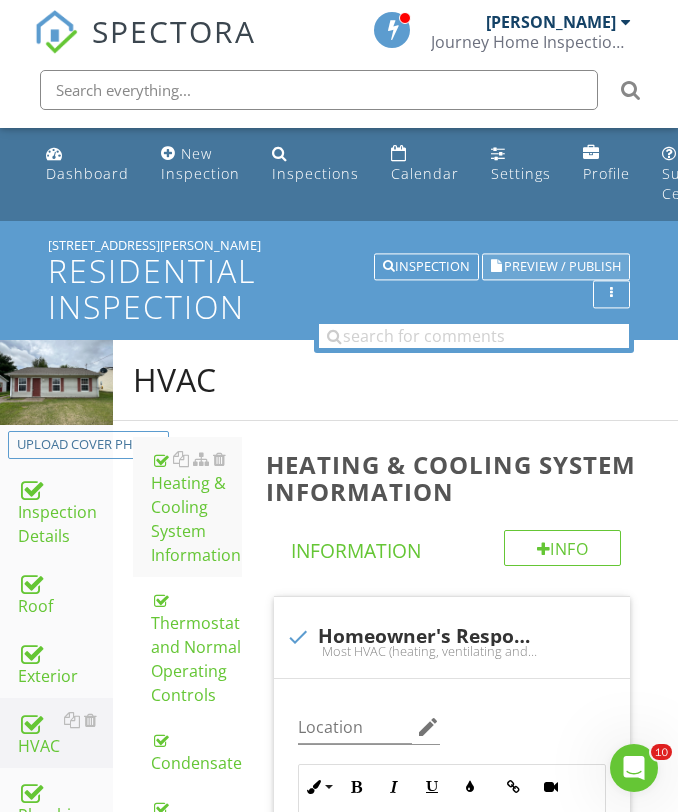 click on "Preview / Publish" at bounding box center (562, 266) 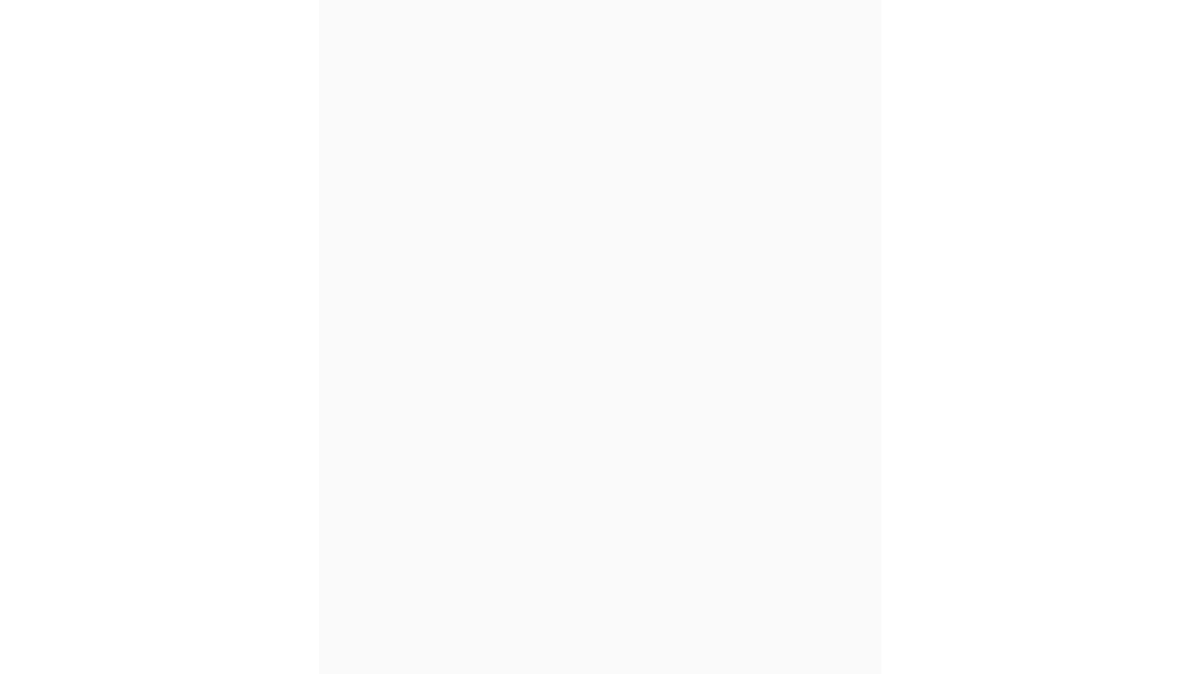 scroll, scrollTop: 0, scrollLeft: 0, axis: both 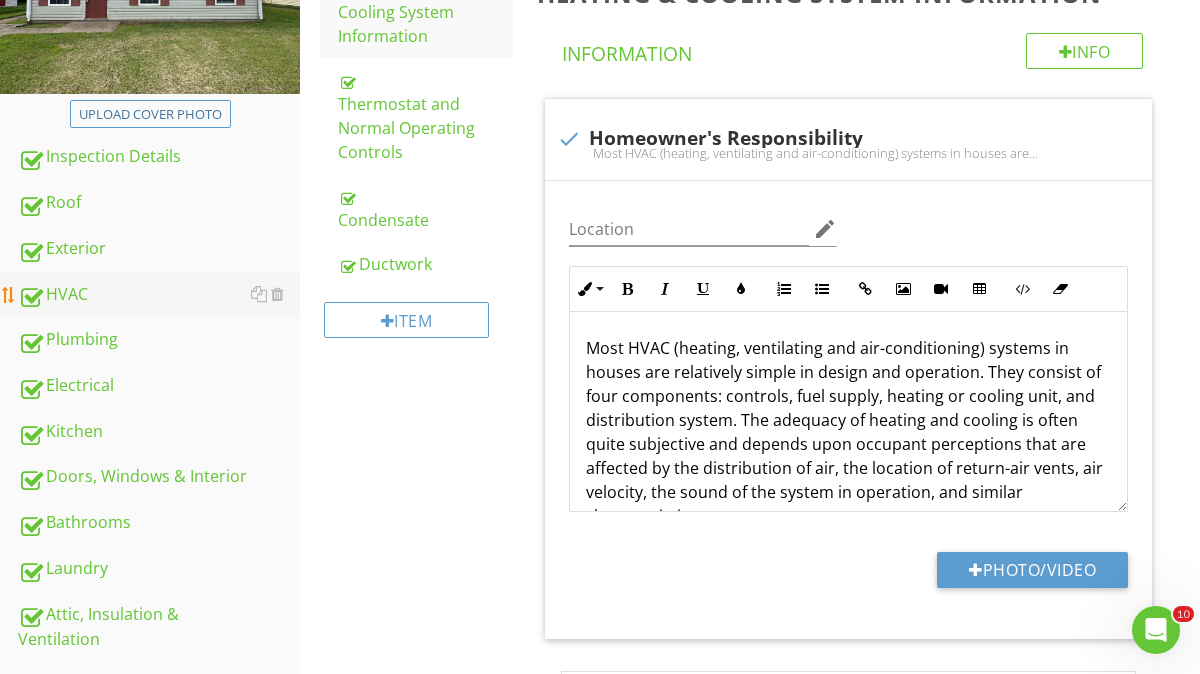 click on "HVAC" at bounding box center [159, 295] 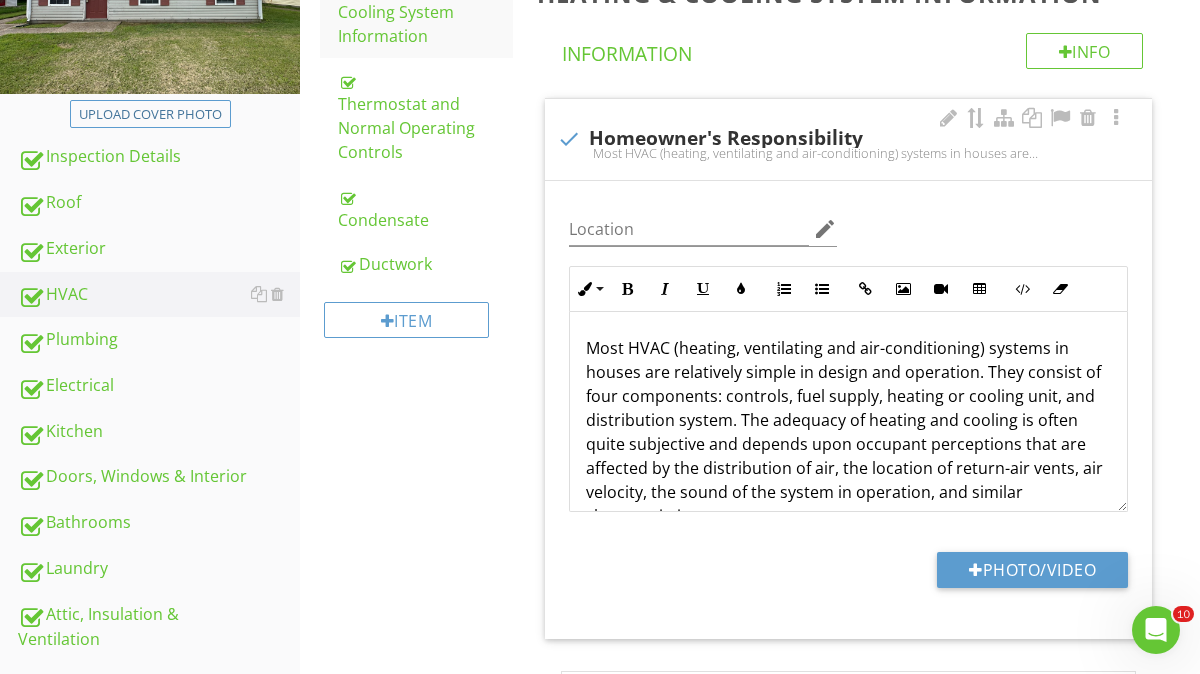 scroll, scrollTop: 121, scrollLeft: 0, axis: vertical 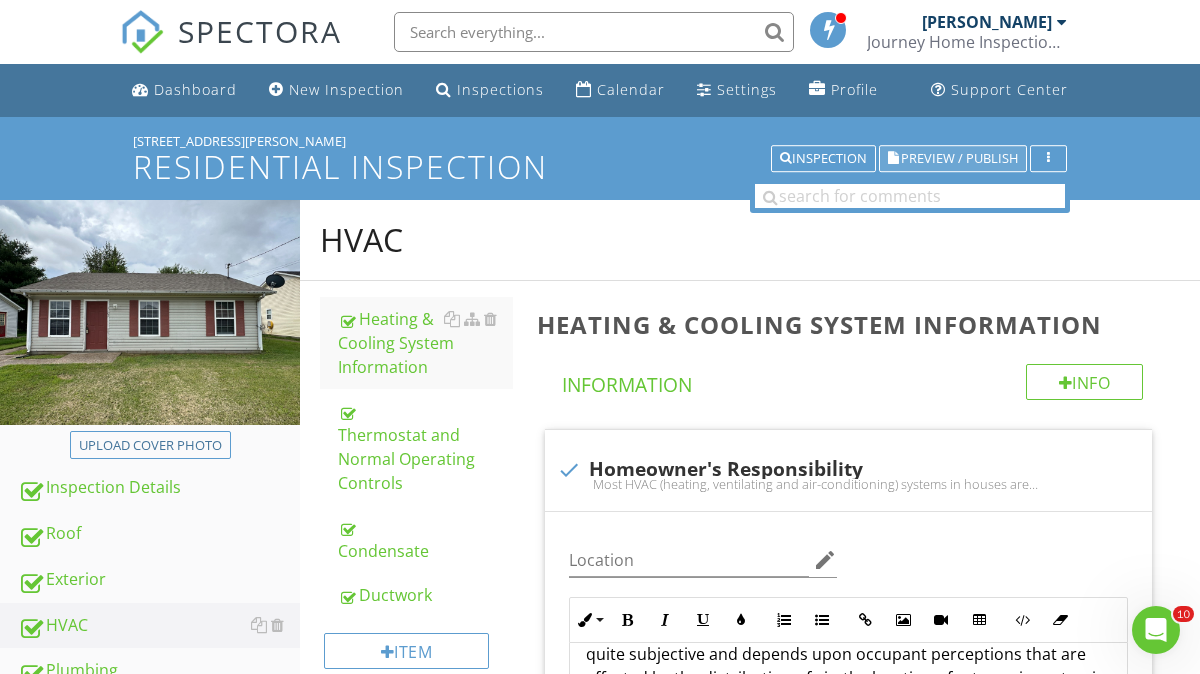 click on "Preview / Publish" at bounding box center [959, 158] 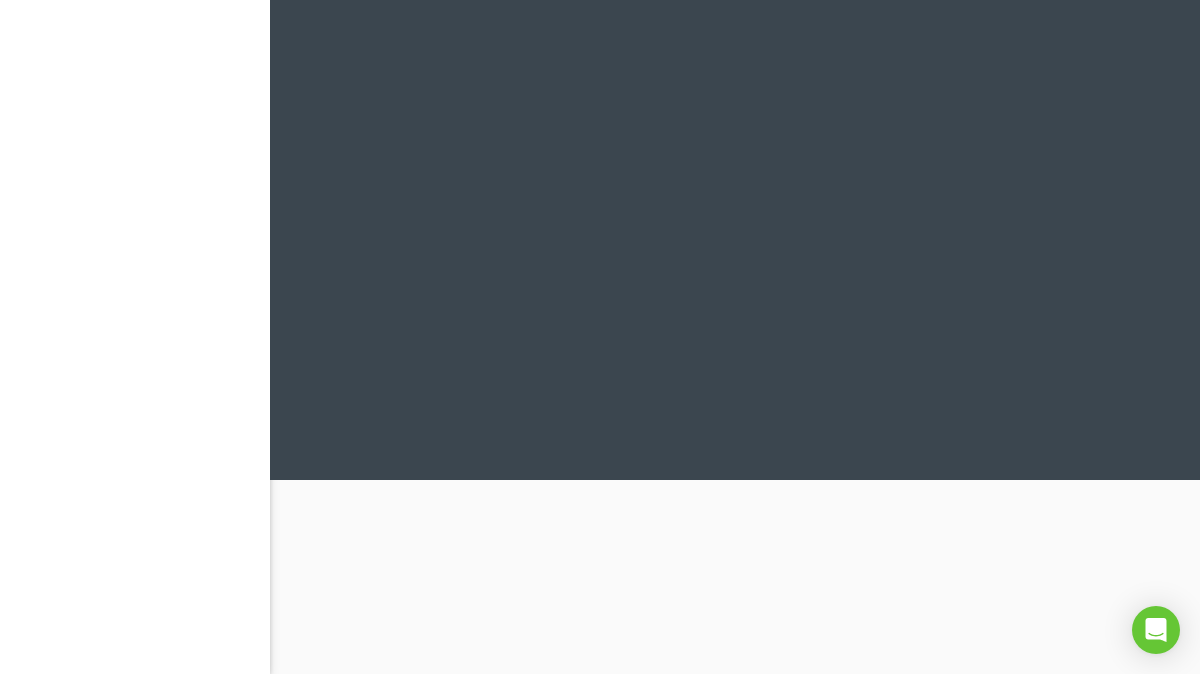 scroll, scrollTop: 0, scrollLeft: 0, axis: both 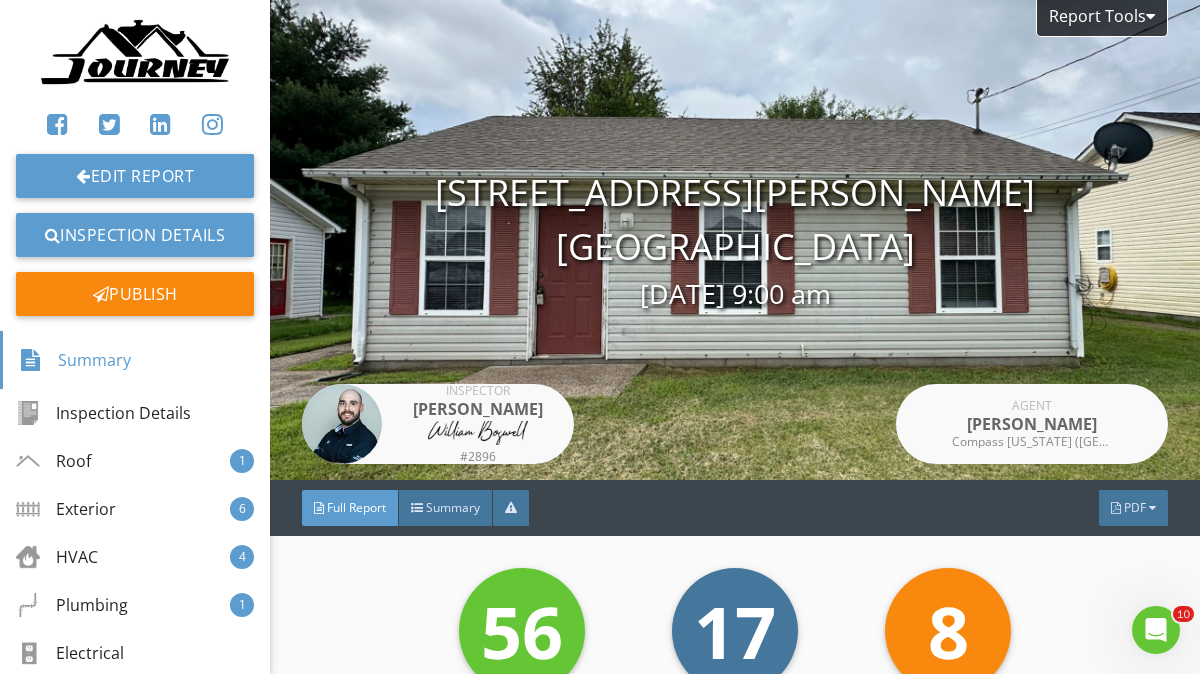 click on "Edit Report
Inspection Details
Publish" at bounding box center (135, 173) 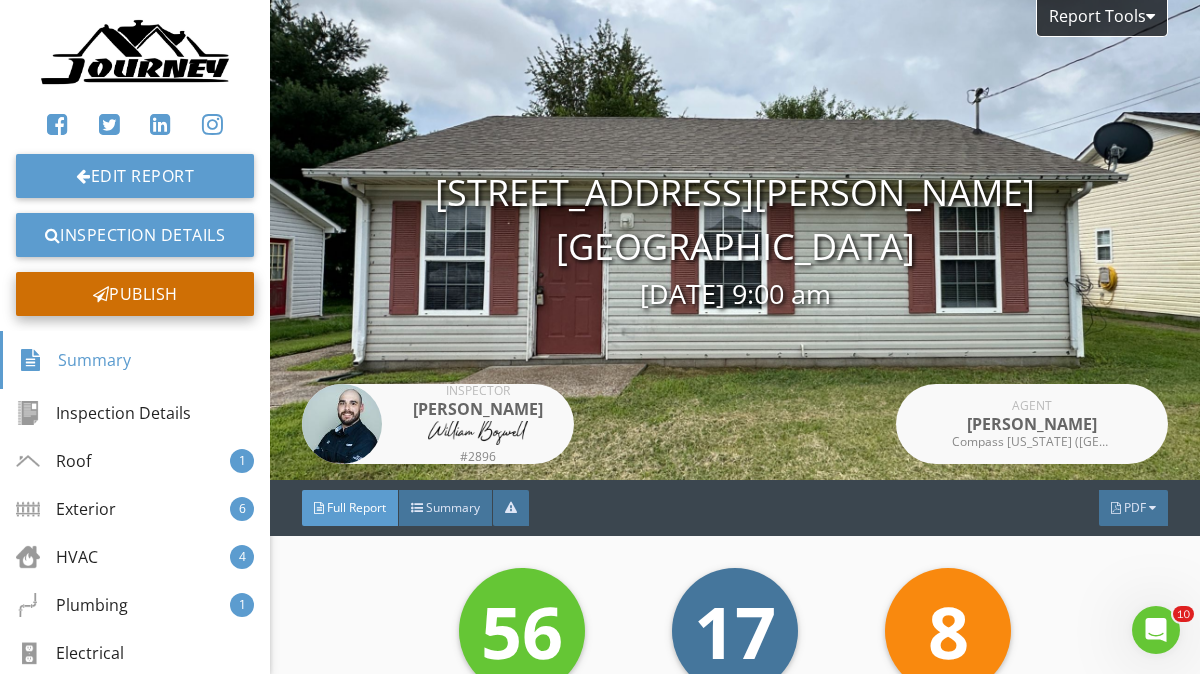 click at bounding box center (101, 294) 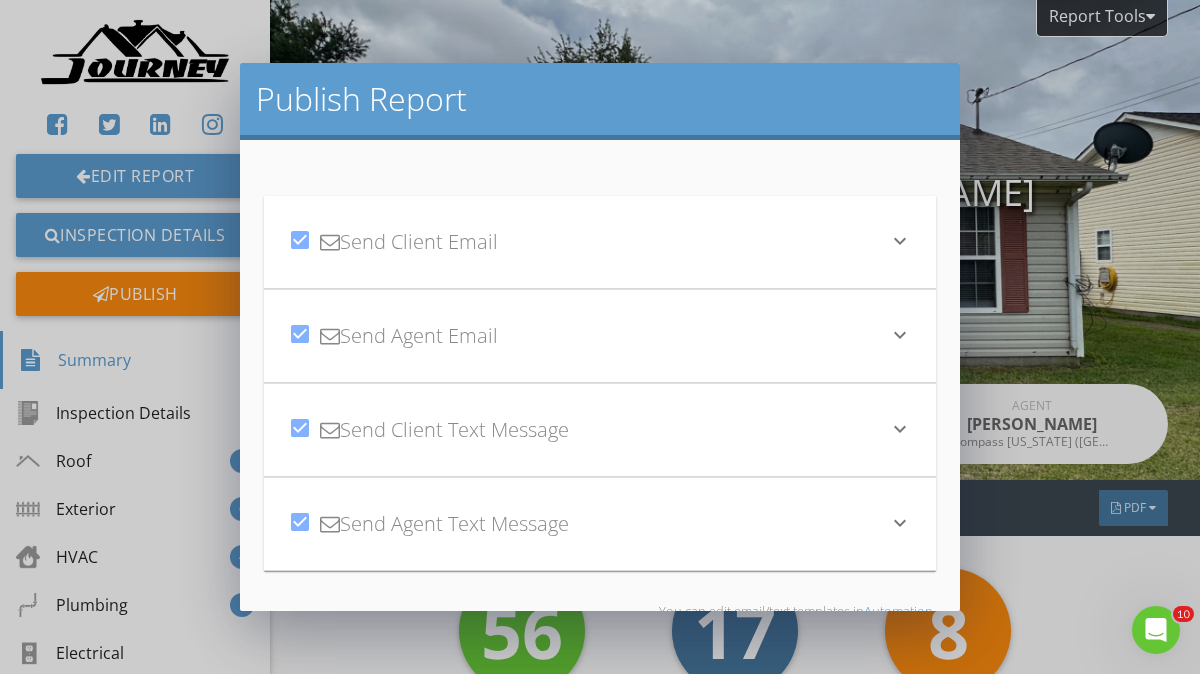 scroll, scrollTop: 116, scrollLeft: 0, axis: vertical 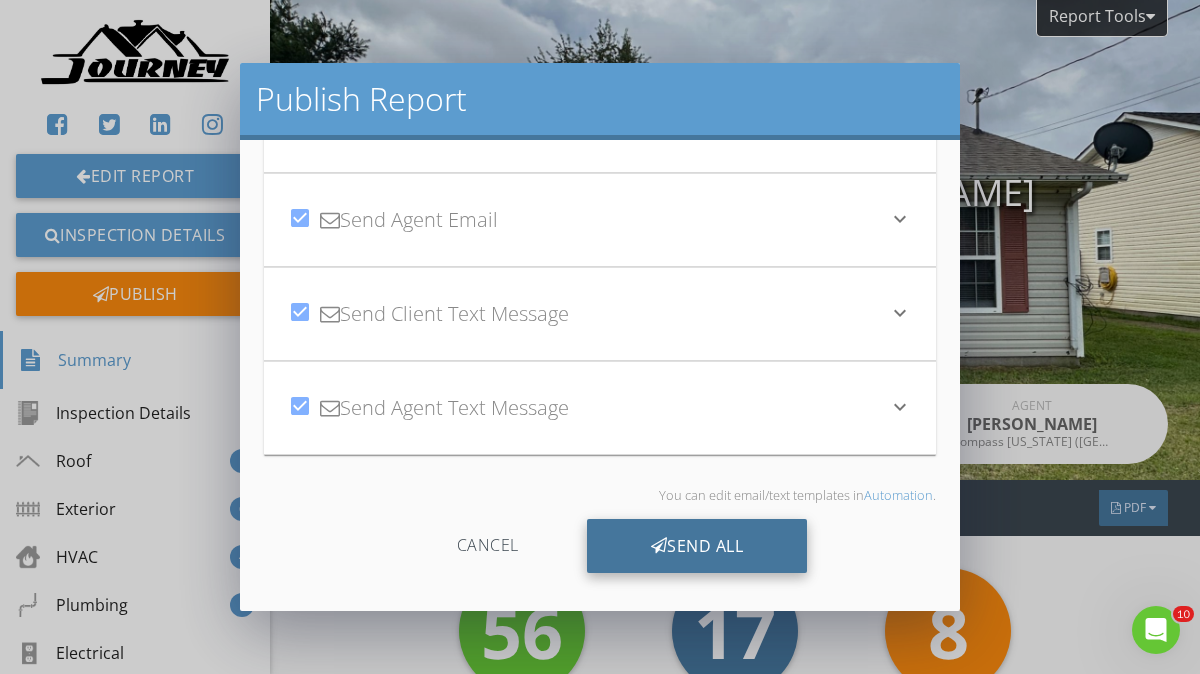 click on "Send All" at bounding box center (697, 546) 